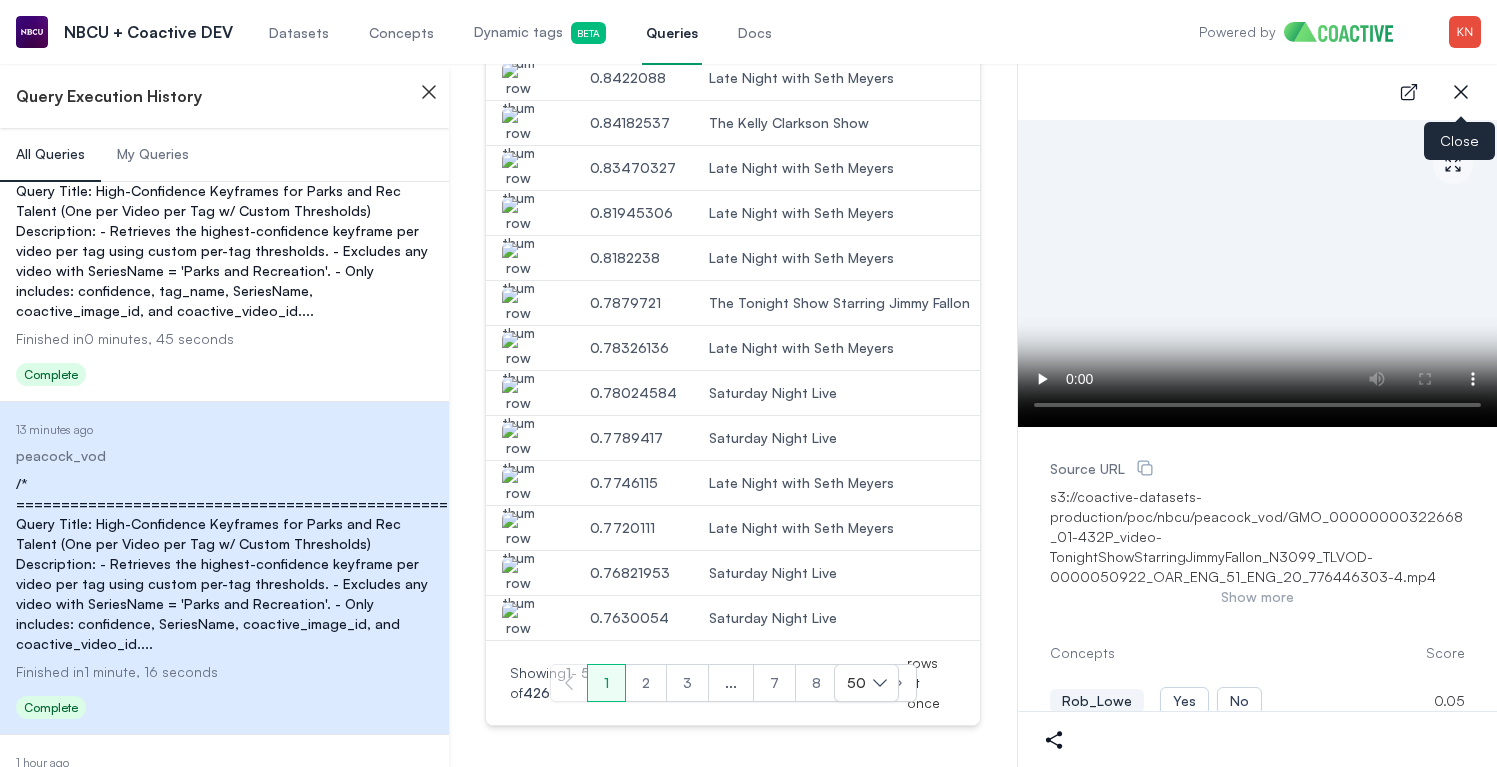 click 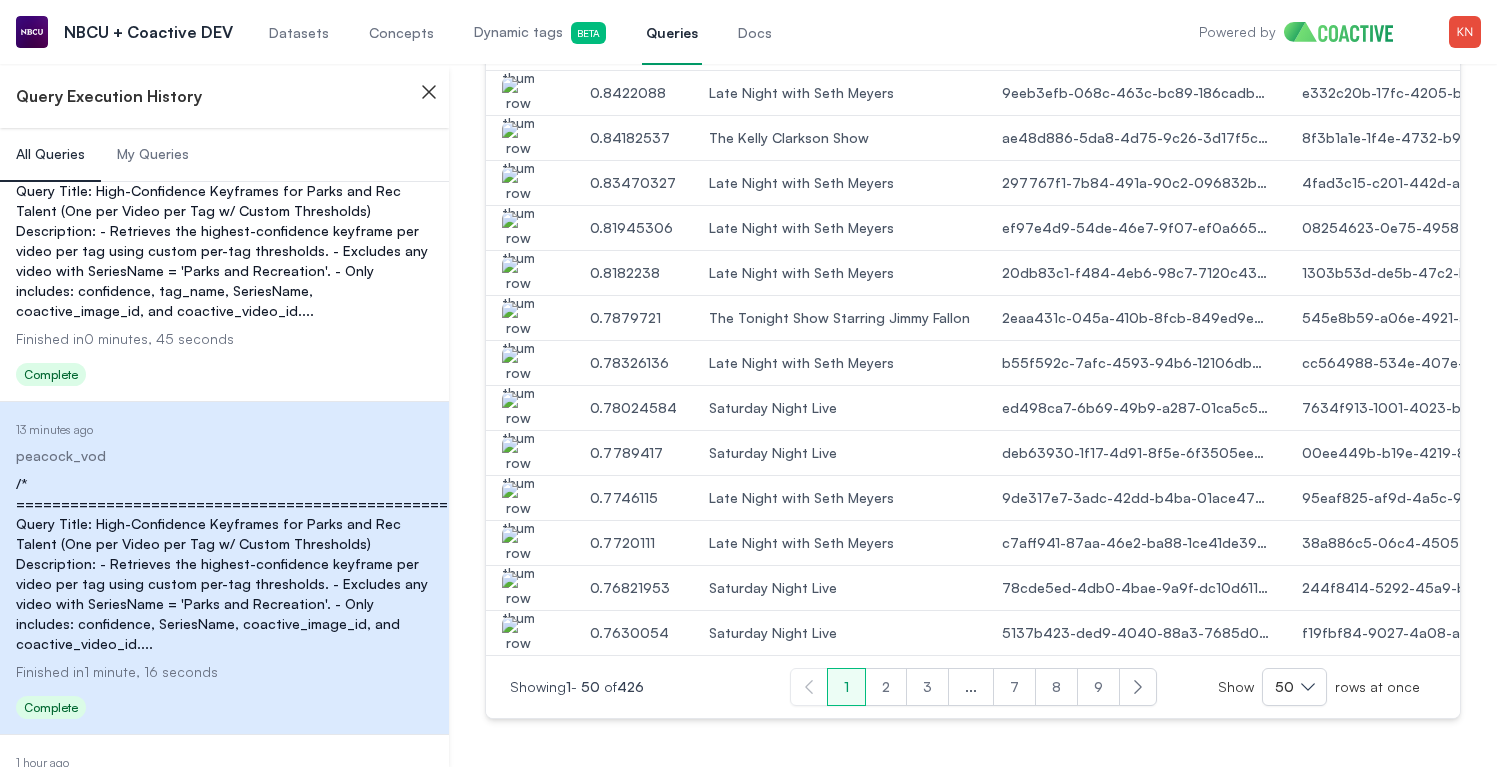 scroll, scrollTop: 2285, scrollLeft: 0, axis: vertical 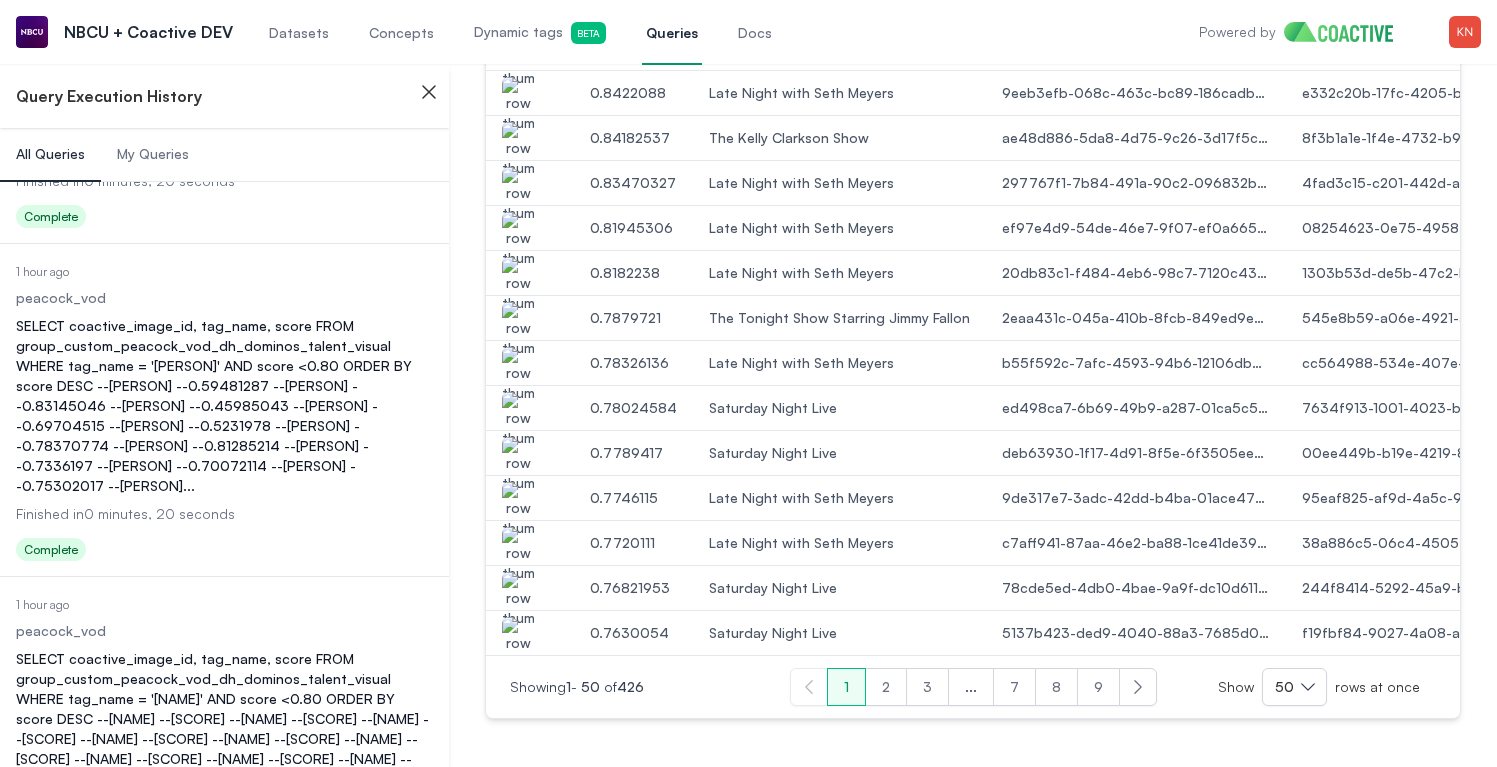 click on "SELECT
coactive_image_id,
tag_name,
score
FROM group_custom_peacock_vod_dh_dominos_talent_visual
WHERE tag_name = 'Adam Scott'
AND score <0.80
ORDER BY score DESC
--Rob Lowe --0.59481287
--Jim OHeir --0.83145046
--Nick Offerman --0.45985043
--Amy Poehler --0.69704515
--Chris Pratt --0.5231978
--Ben Schwartz --0.78370774
--Retta --0.81285214
--Rashida Jones --0.7336197
--Jenny Slate --0.70072114
--Aziz Ansari --0.75302017
--Adam ..." at bounding box center [224, 406] 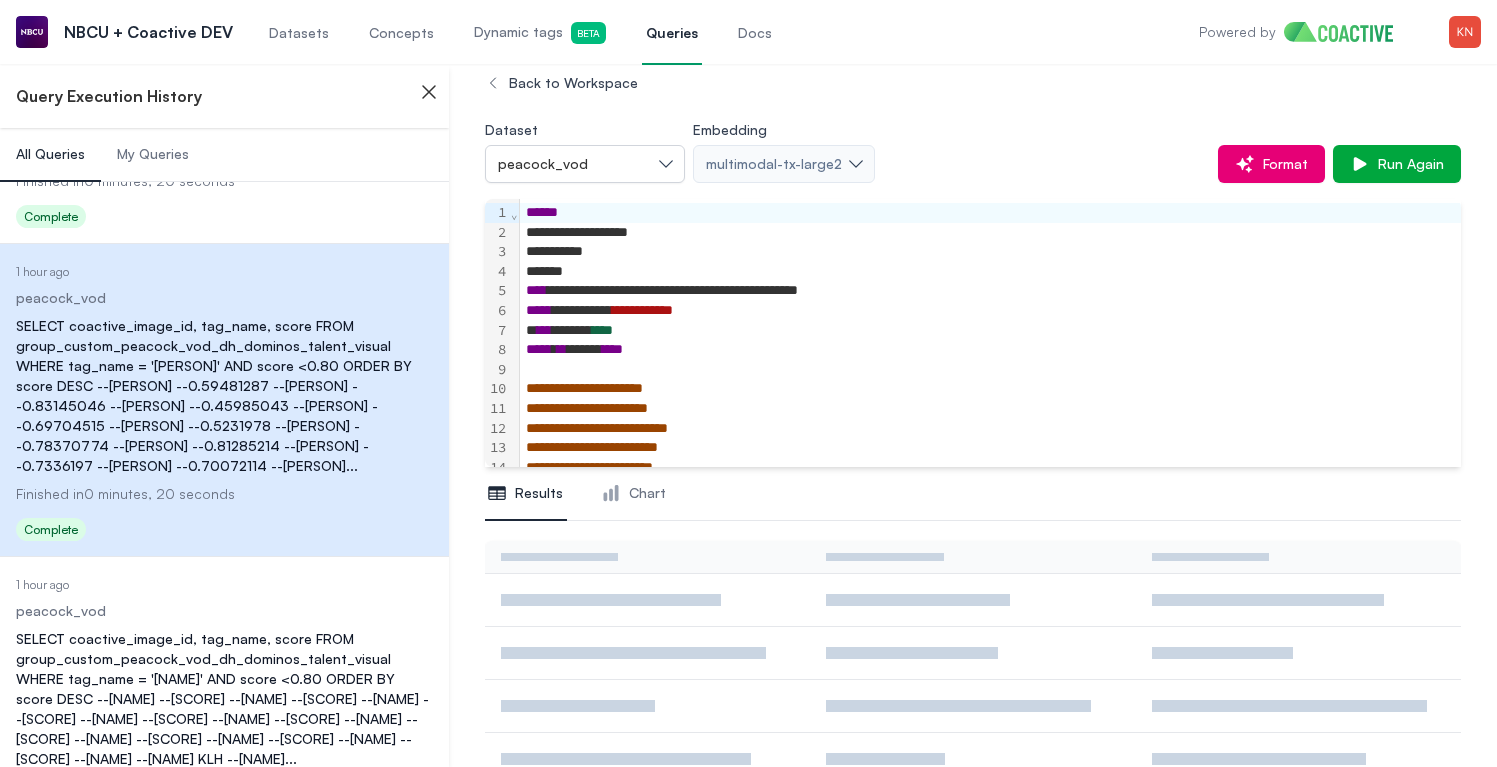 scroll, scrollTop: 0, scrollLeft: 0, axis: both 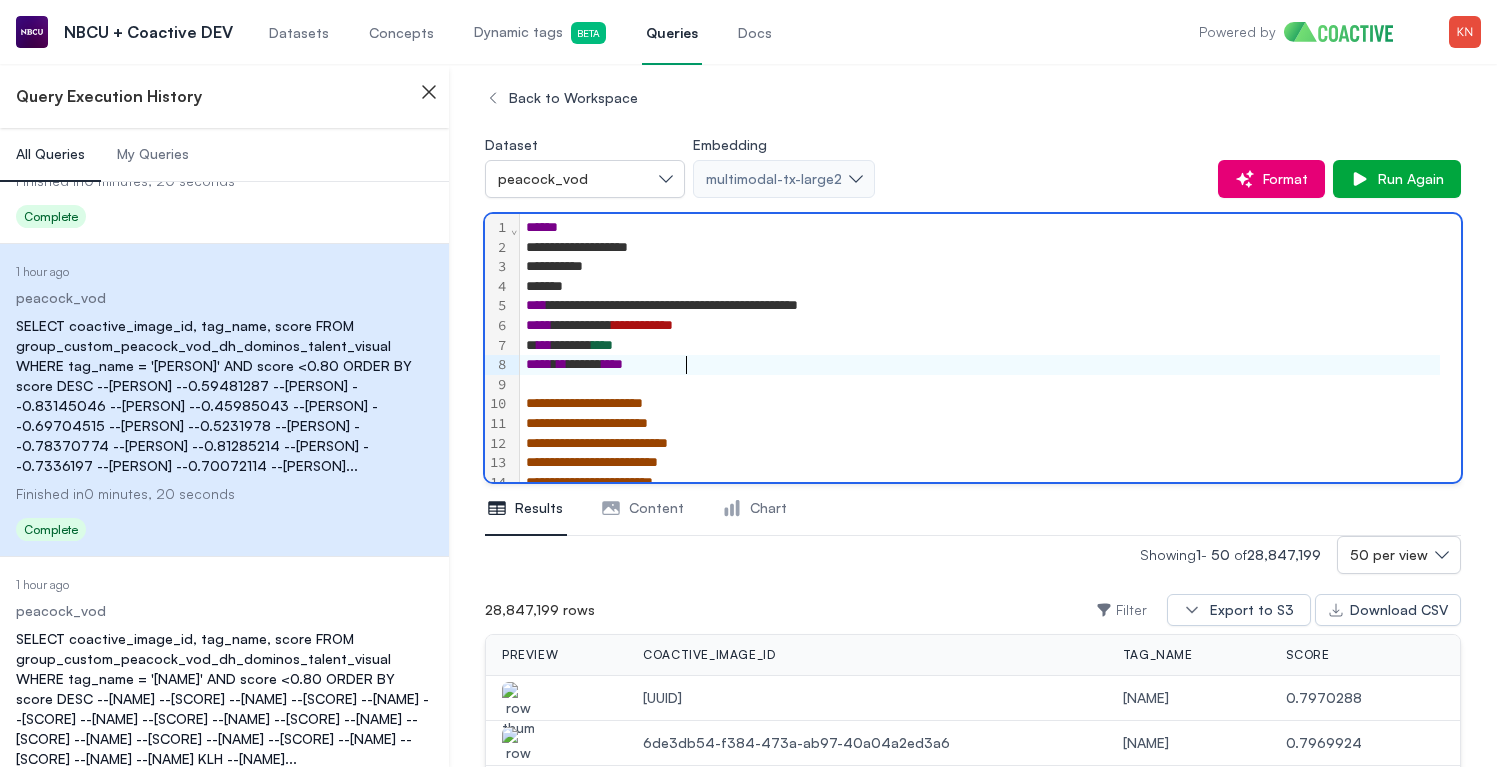click on "*****   ** ***** ****" at bounding box center (980, 365) 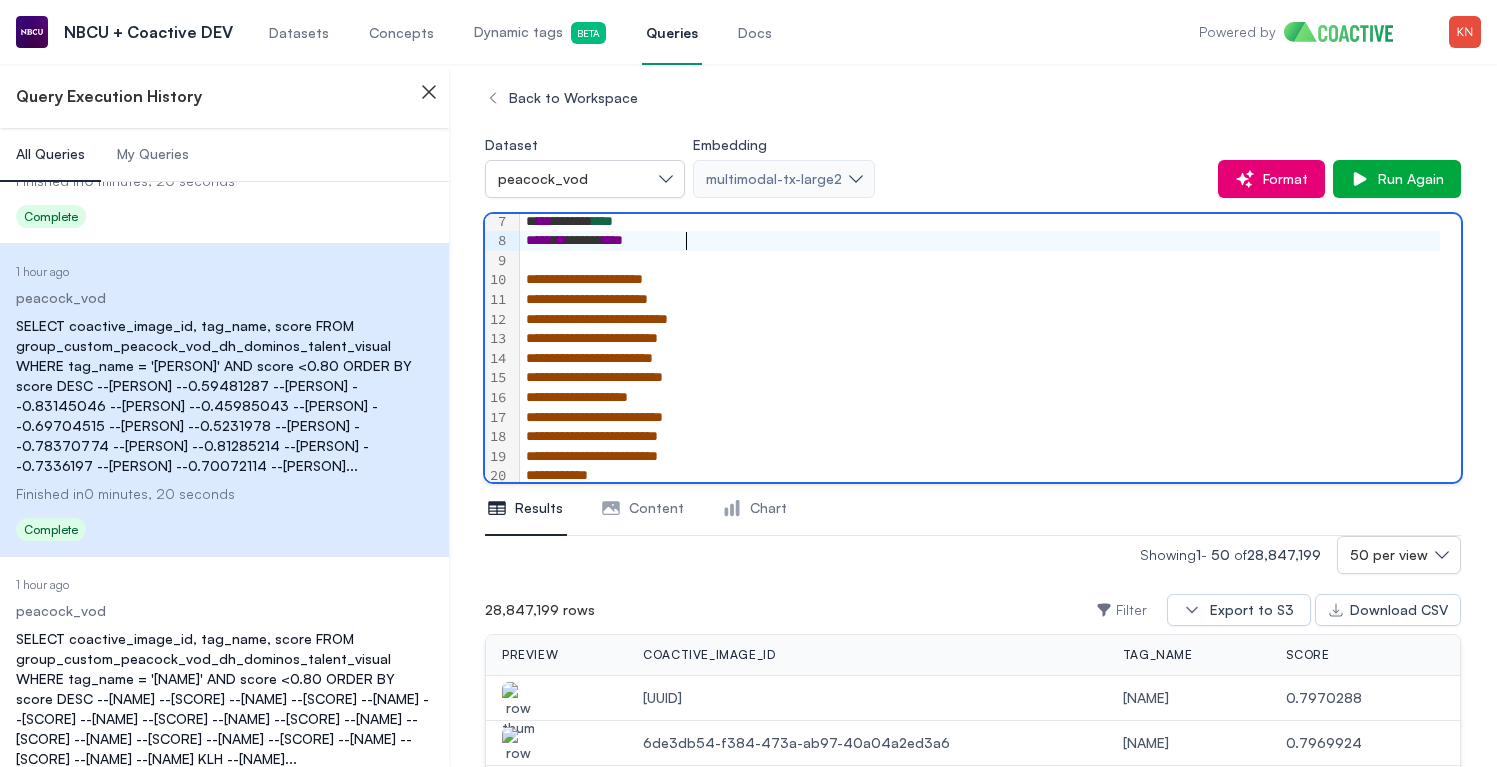 scroll, scrollTop: 151, scrollLeft: 0, axis: vertical 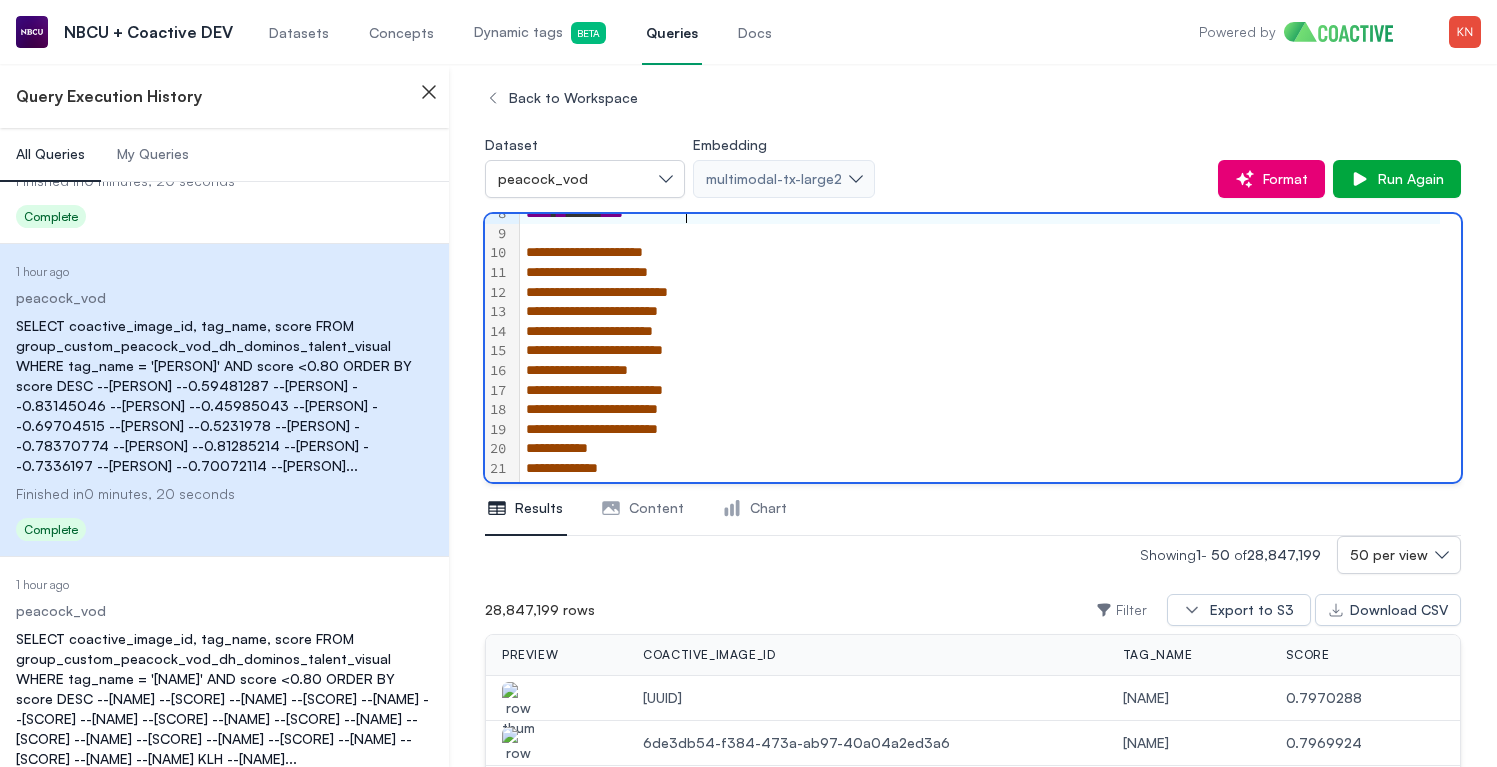 click on "**********" at bounding box center (990, 371) 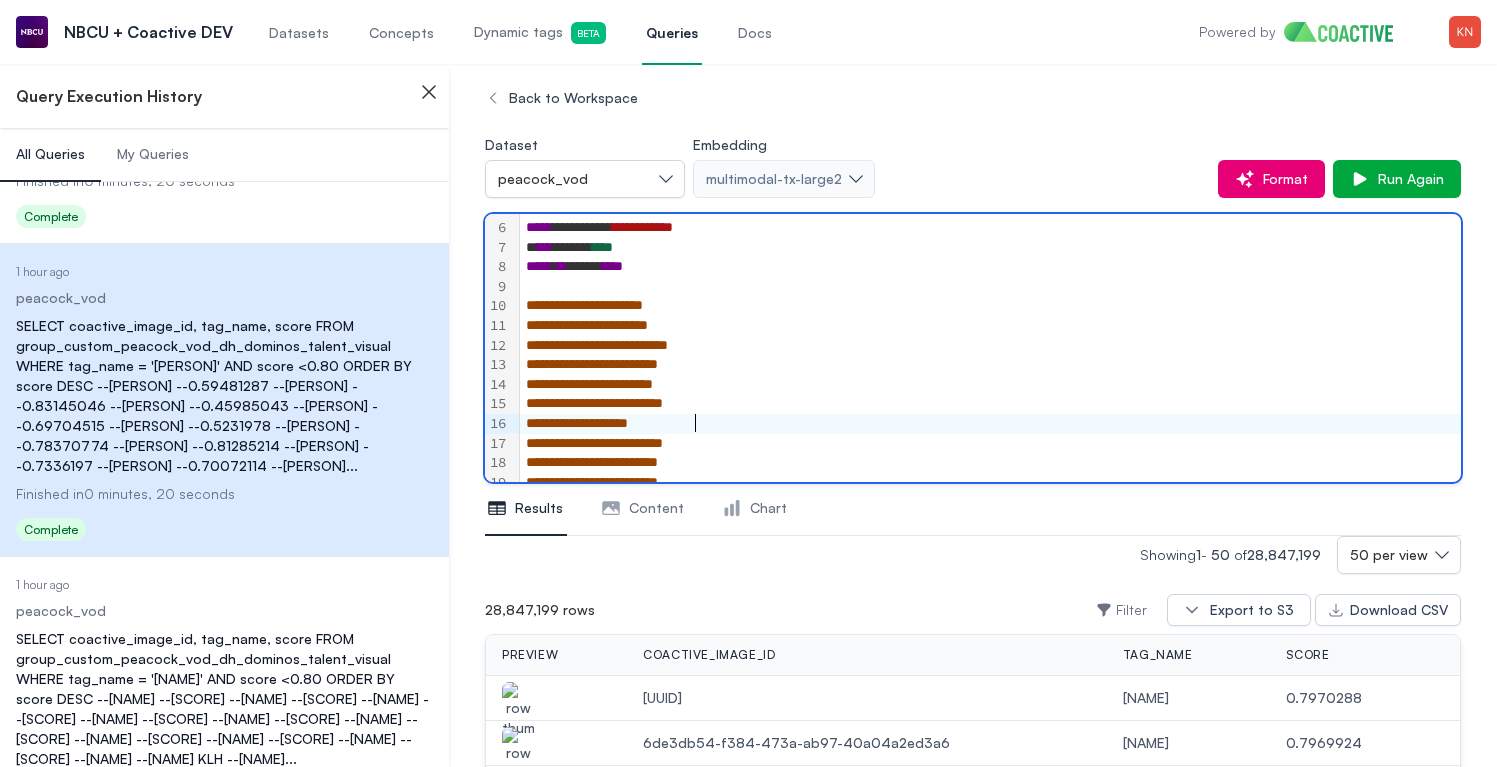scroll, scrollTop: 151, scrollLeft: 0, axis: vertical 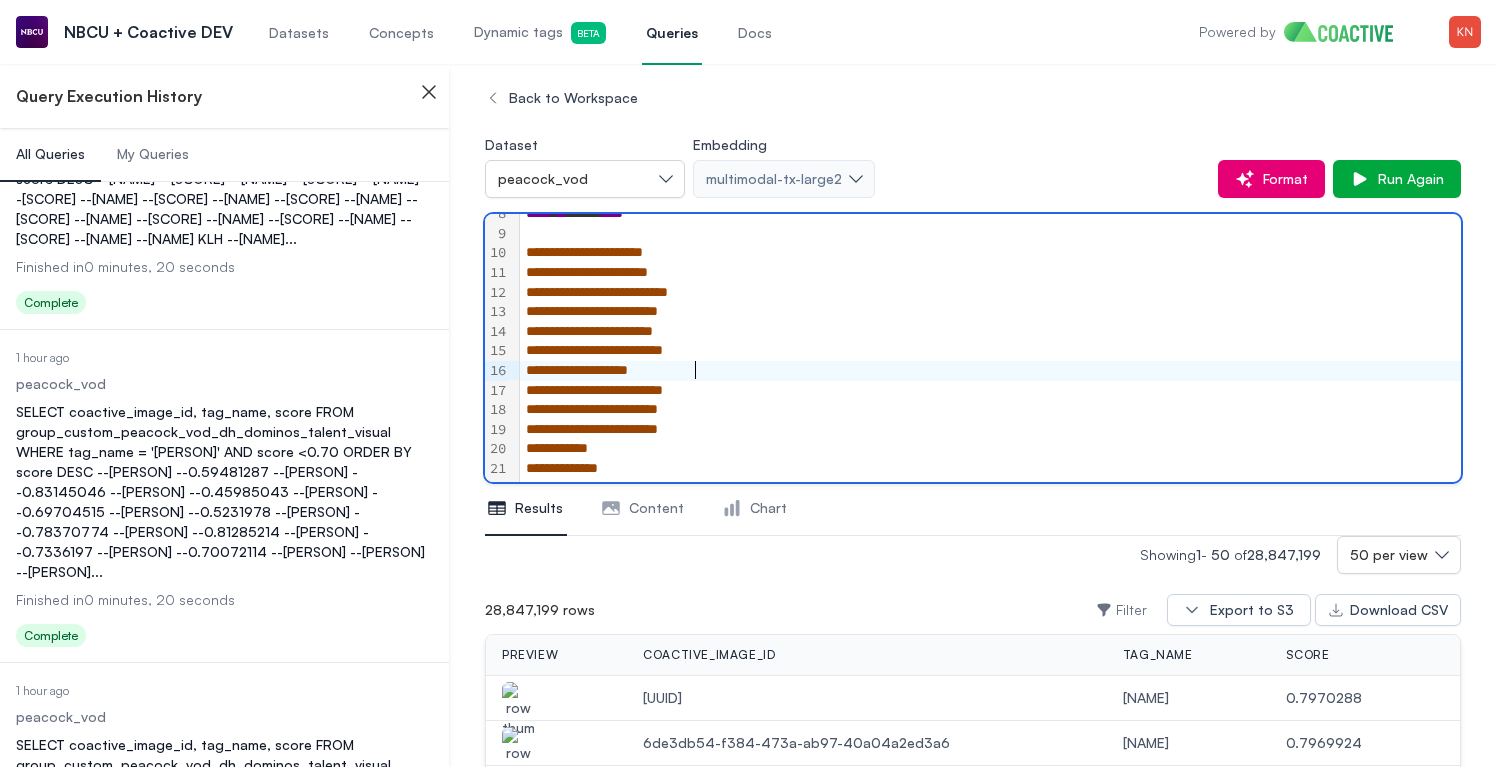 click on "SELECT
coactive_image_id,
tag_name,
score
FROM group_custom_peacock_vod_dh_dominos_talent_visual
WHERE tag_name = 'Aziz Ansari'
AND score <0.80
ORDER BY score DESC
--Rob Lowe --0.59481287
--Jim OHeir --0.83145046
--Nick Offerman --0.45985043
--Amy Poehler --0.69704515
--Chris Pratt --0.5231978
--Ben Schwartz --0.78370774
--Retta --0.81285214
--Rashida Jones --0.7336197
--Jenny Slate --0.70072114
--Aziz Ansari
--Chris Pratt KLH
--Ada ..." at bounding box center [224, 179] 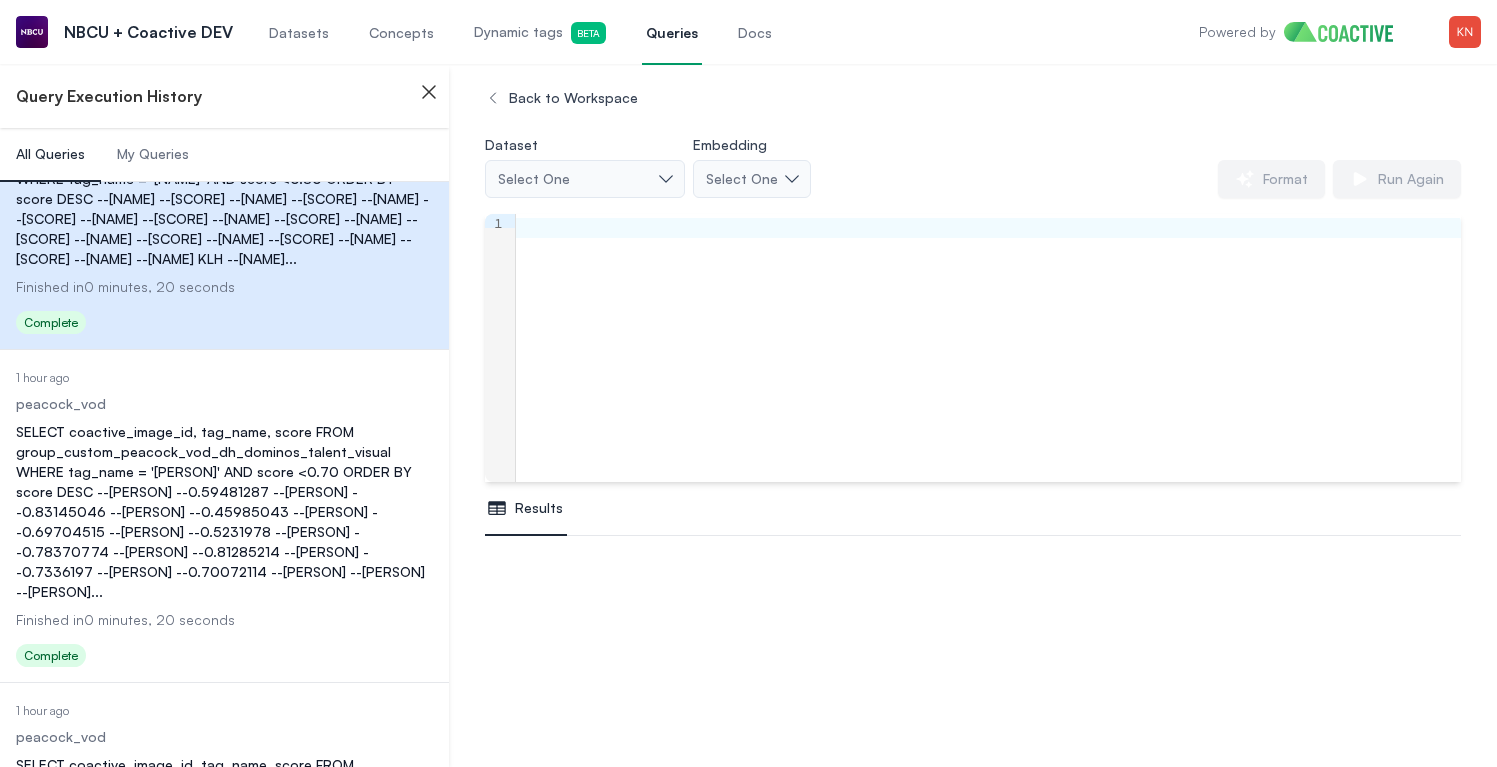scroll, scrollTop: 1771, scrollLeft: 0, axis: vertical 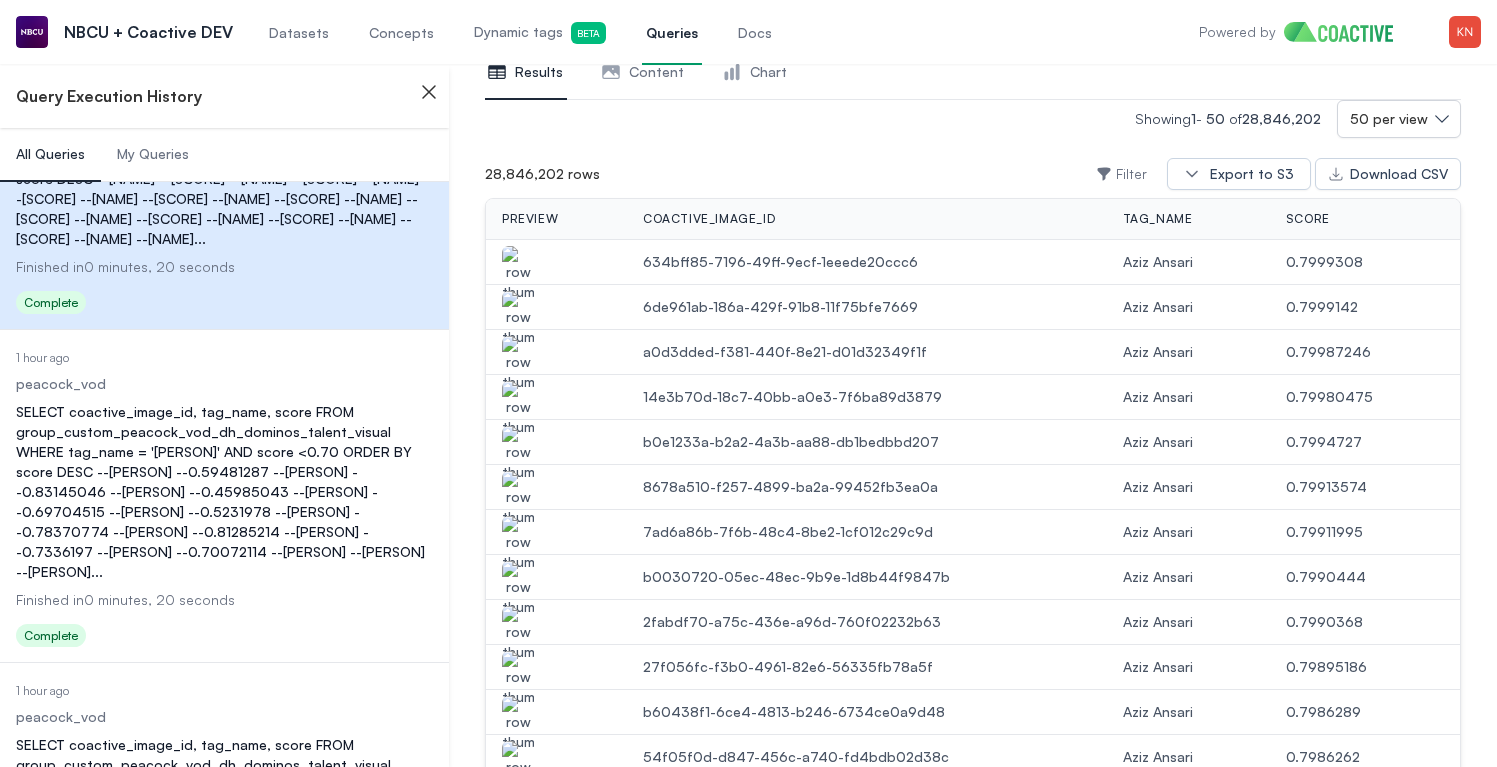 click at bounding box center [518, 499] 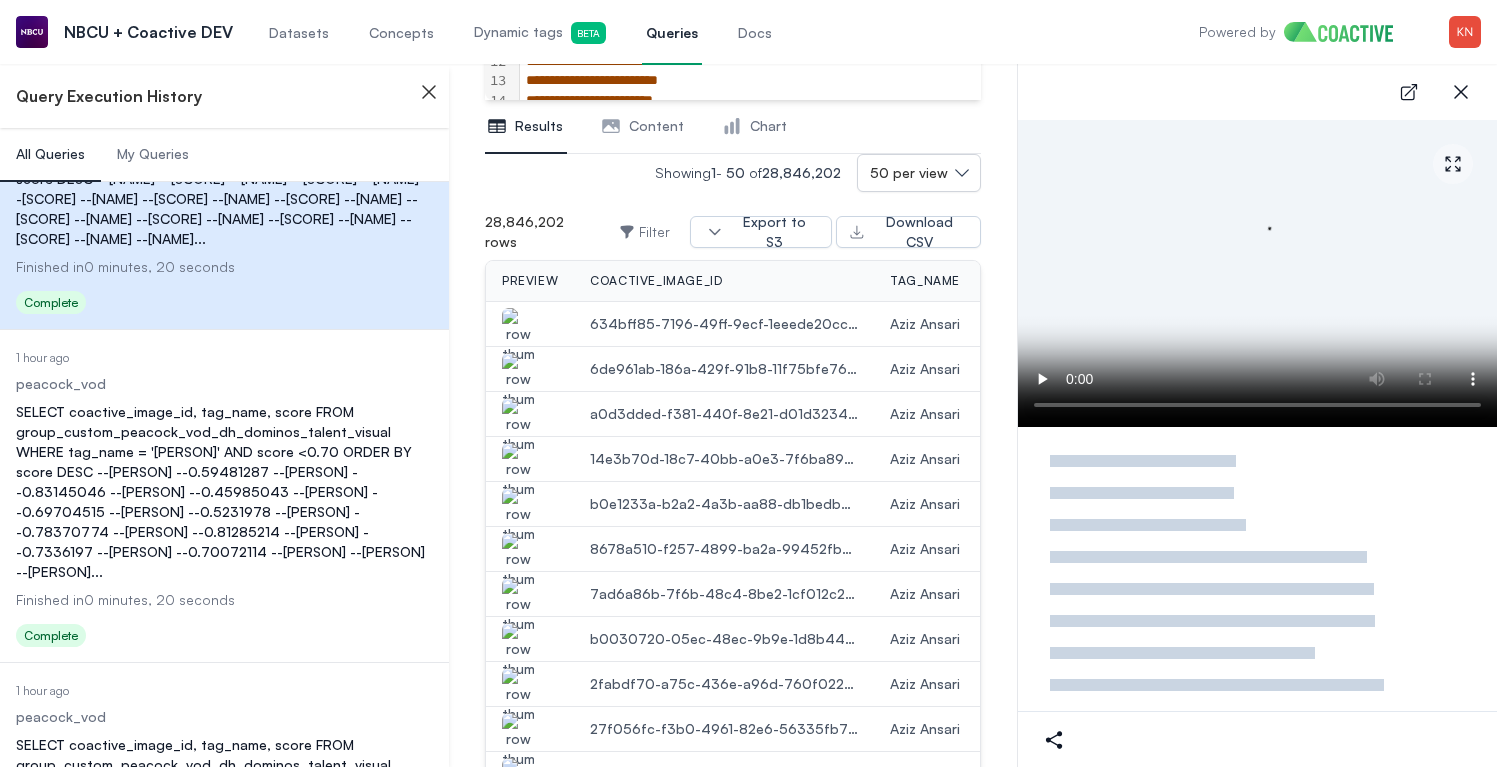 scroll, scrollTop: 490, scrollLeft: 0, axis: vertical 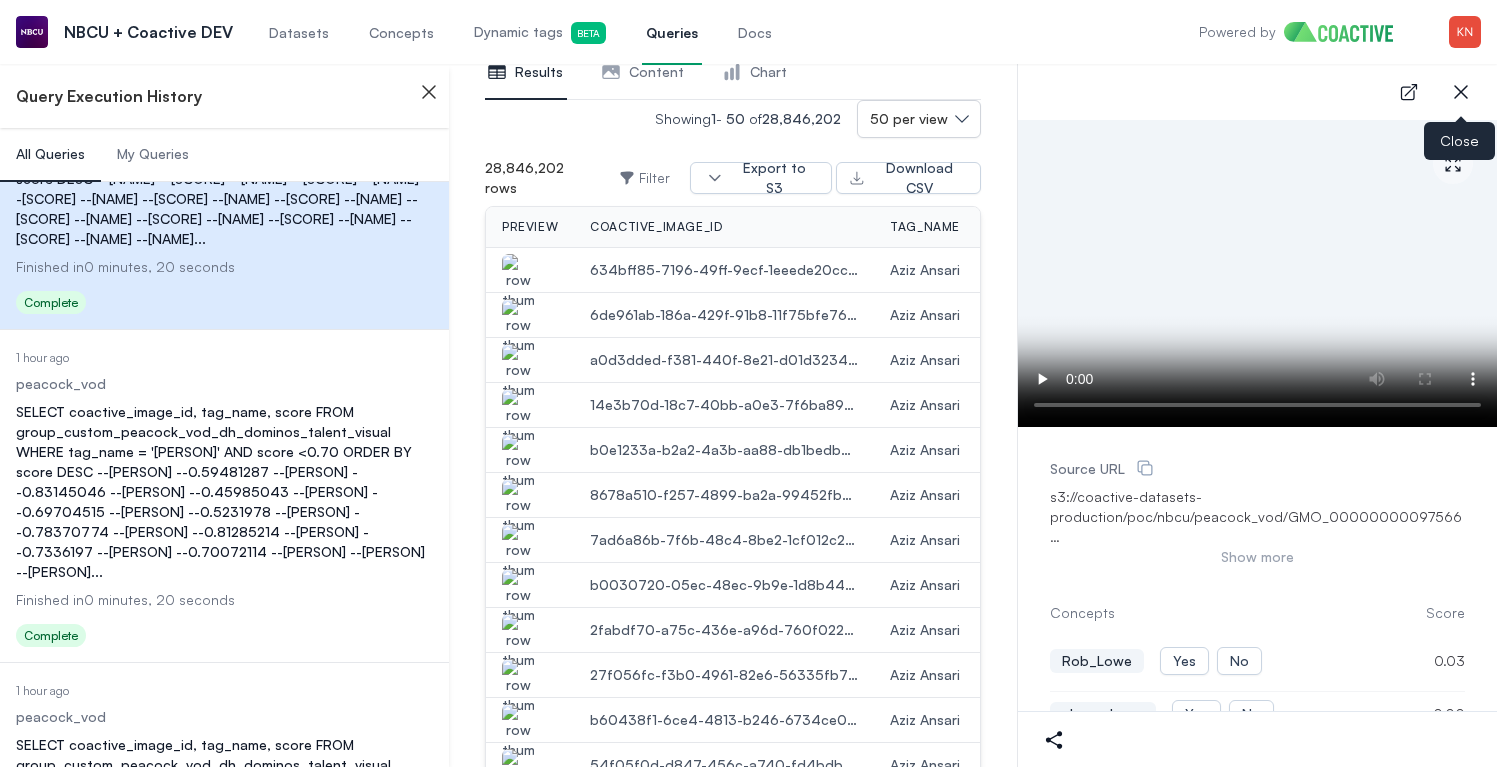 click 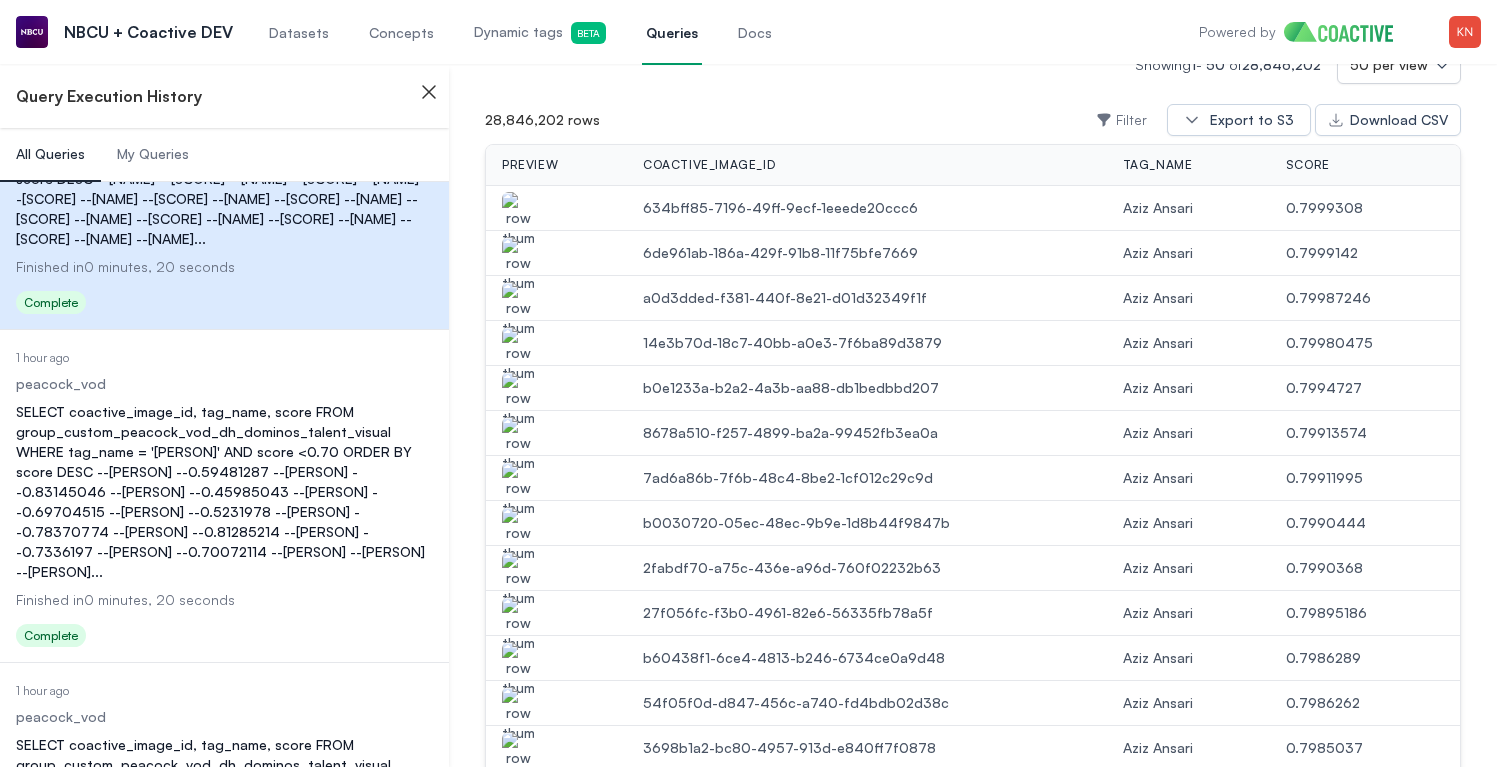 scroll, scrollTop: 436, scrollLeft: 0, axis: vertical 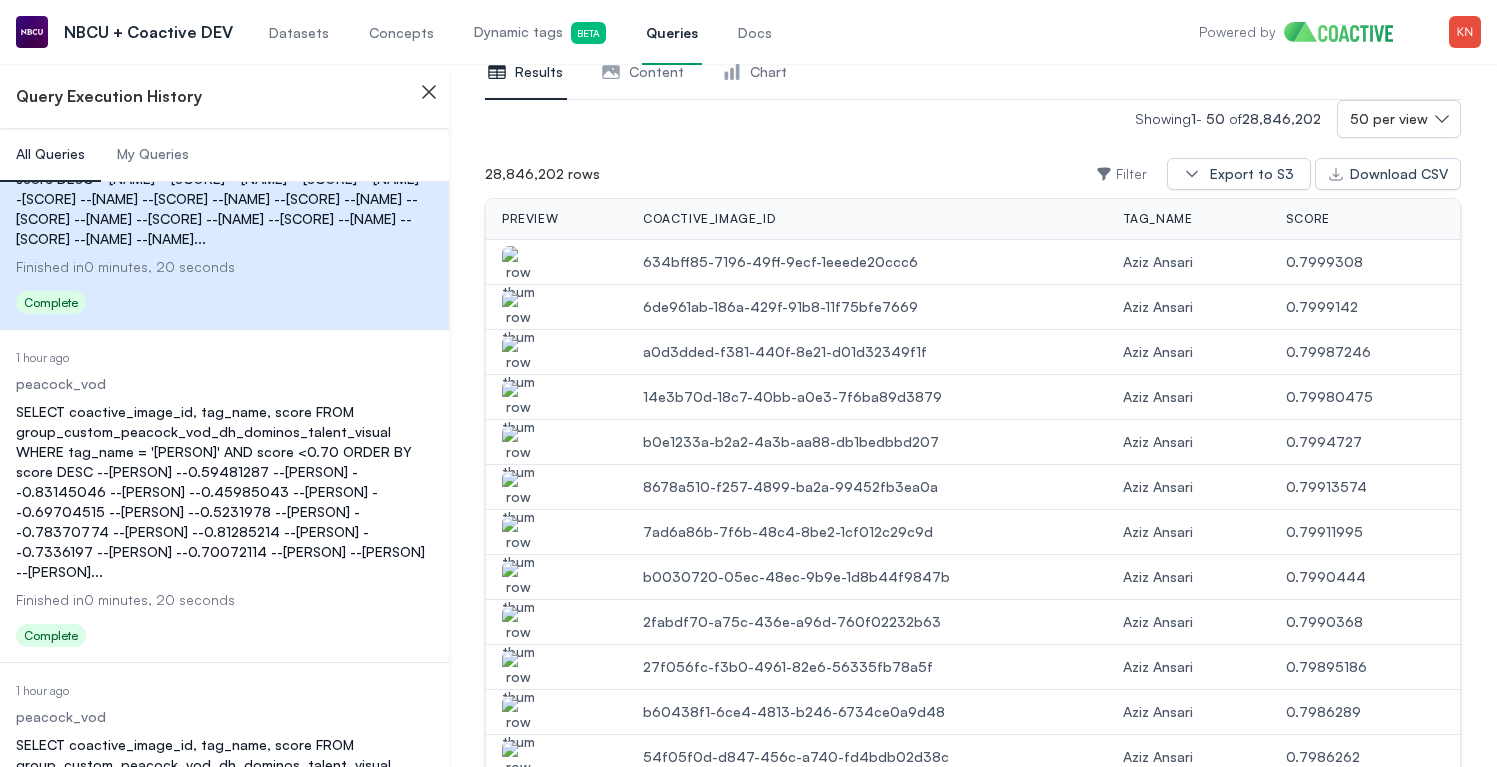 click at bounding box center (518, 274) 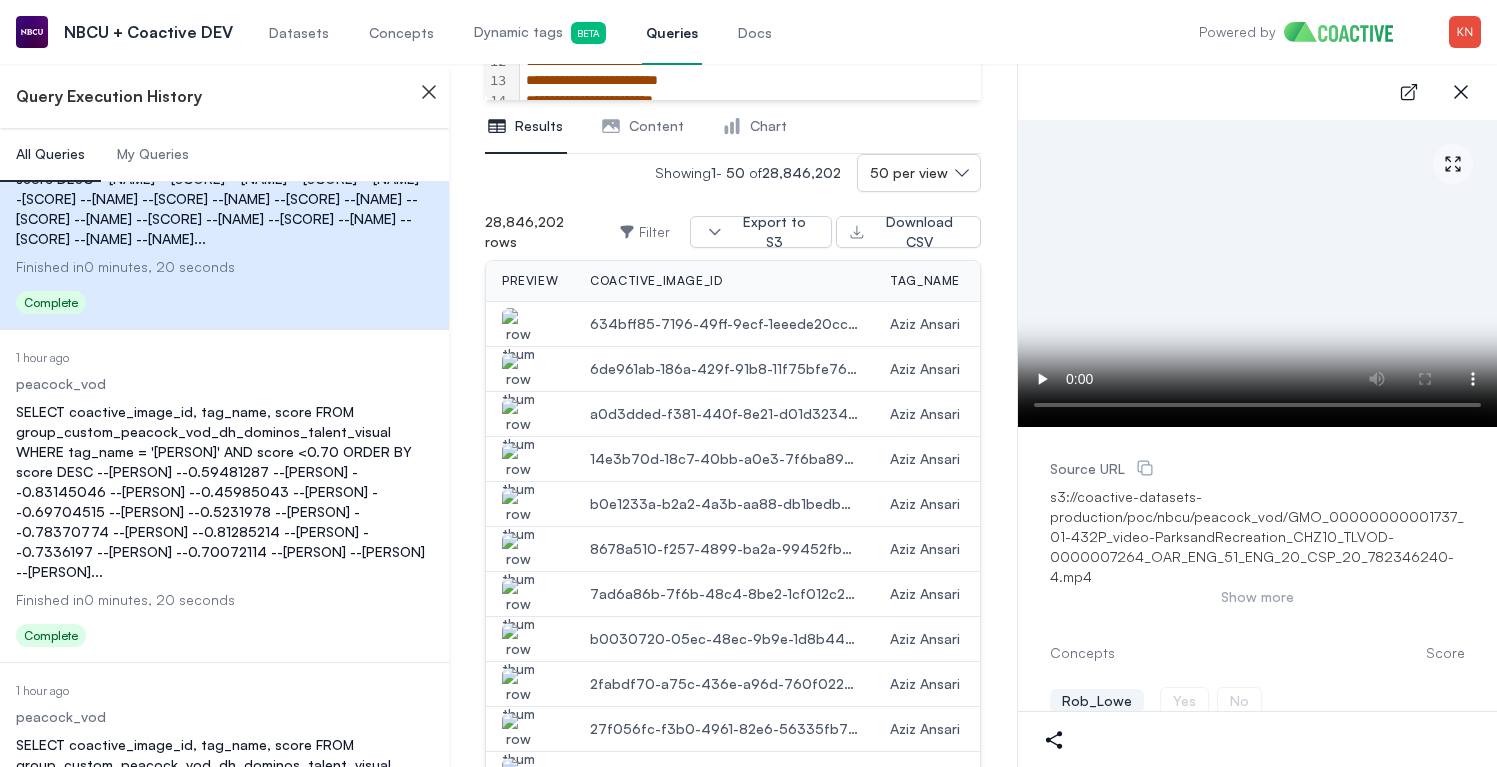 scroll, scrollTop: 490, scrollLeft: 0, axis: vertical 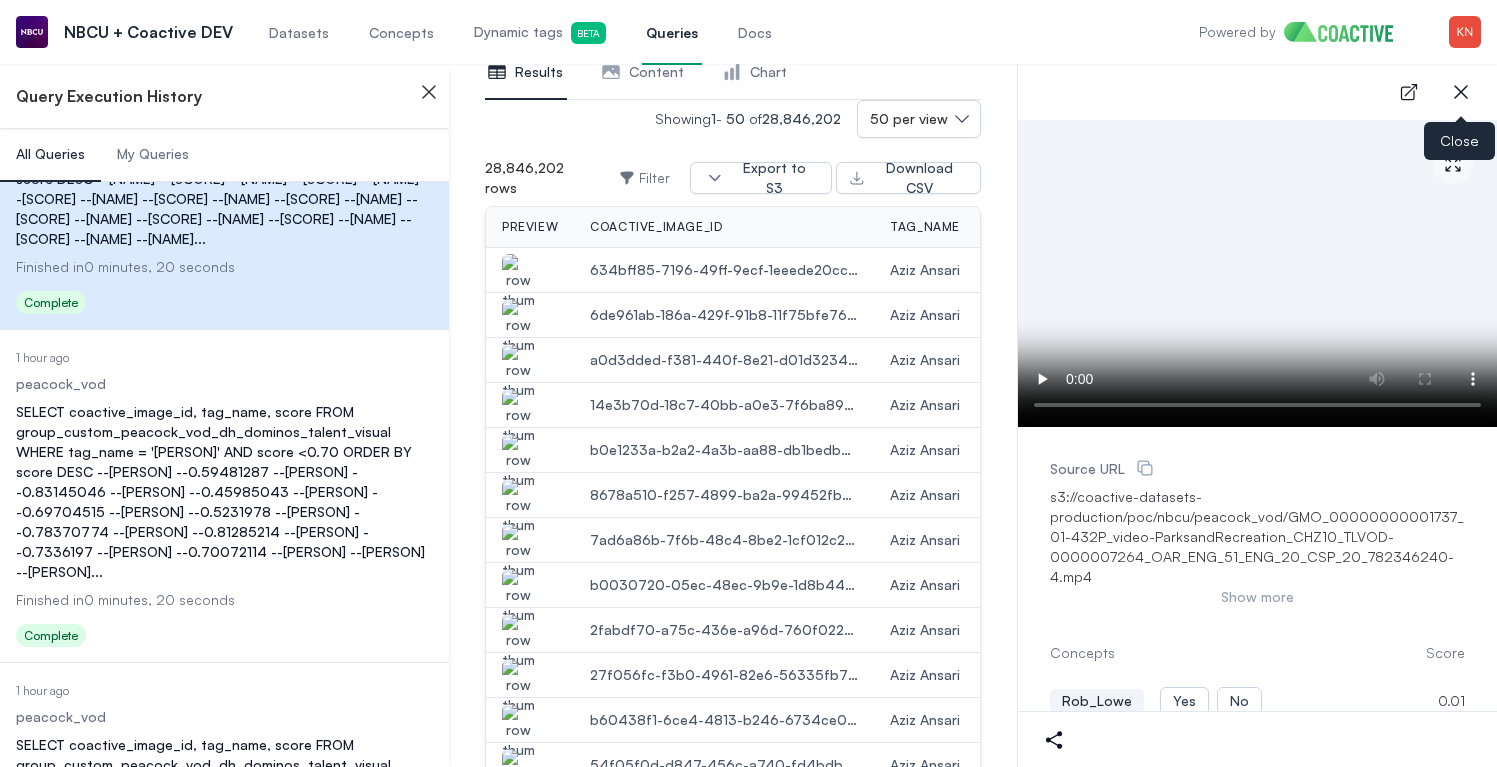 click 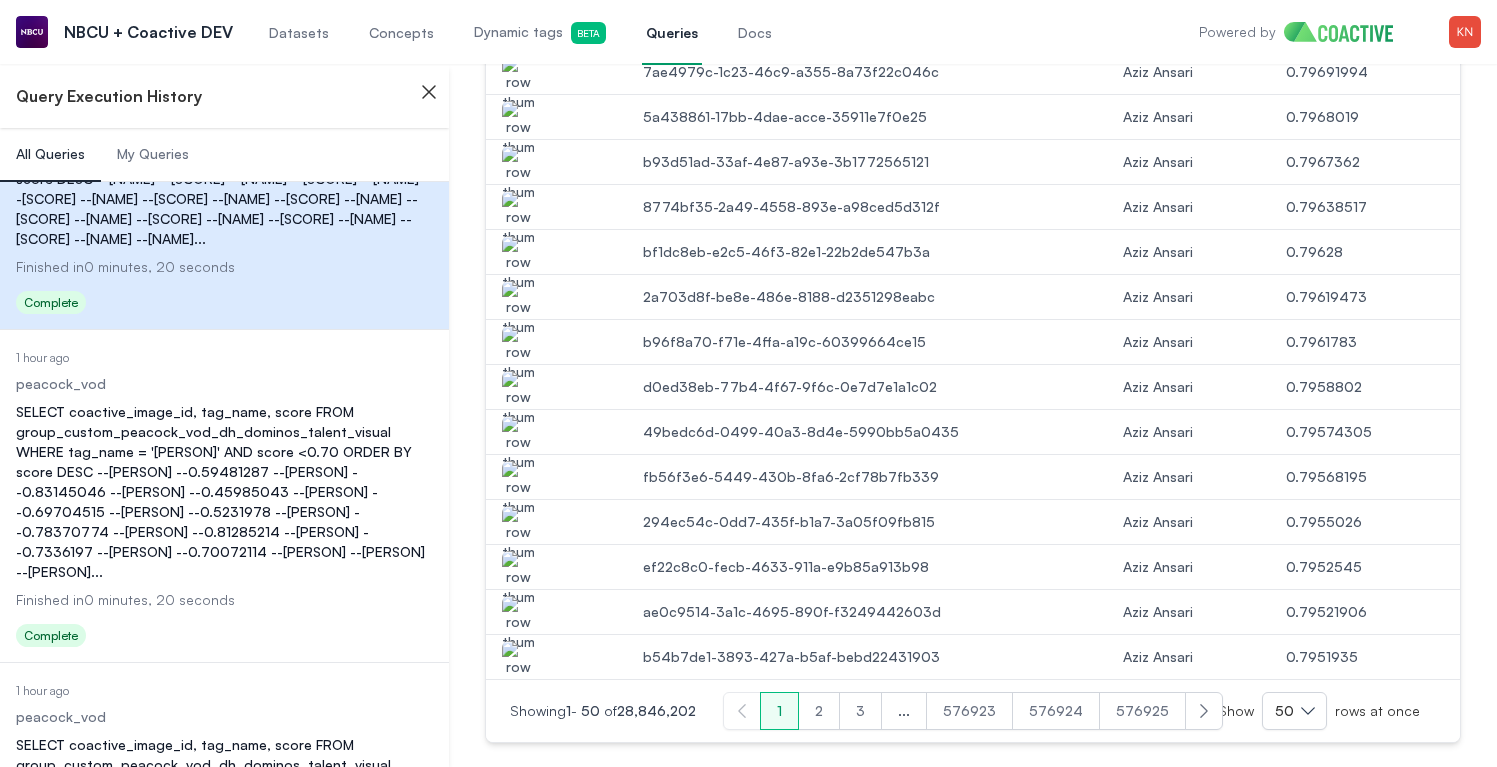scroll, scrollTop: 2270, scrollLeft: 0, axis: vertical 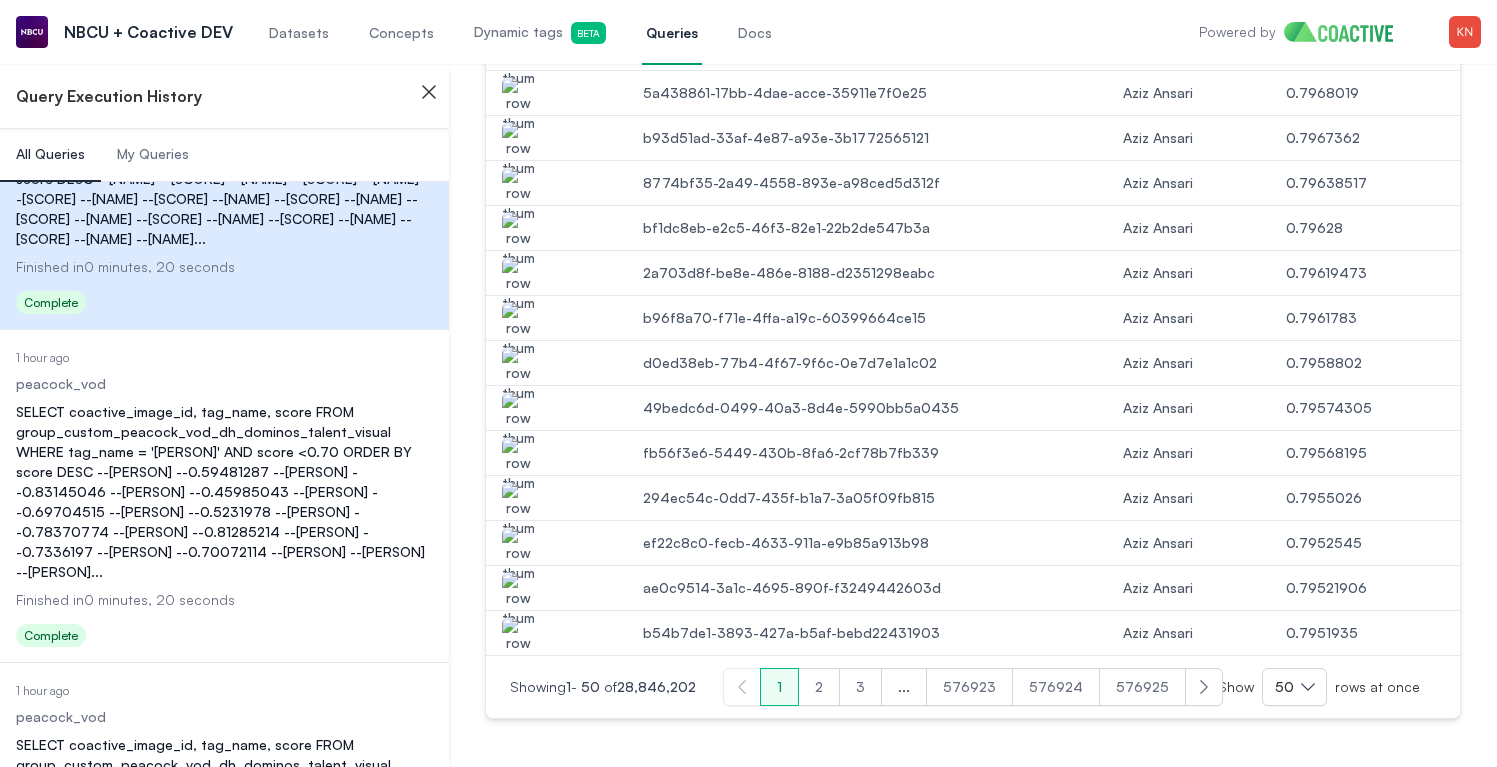 click on "3" at bounding box center [860, 687] 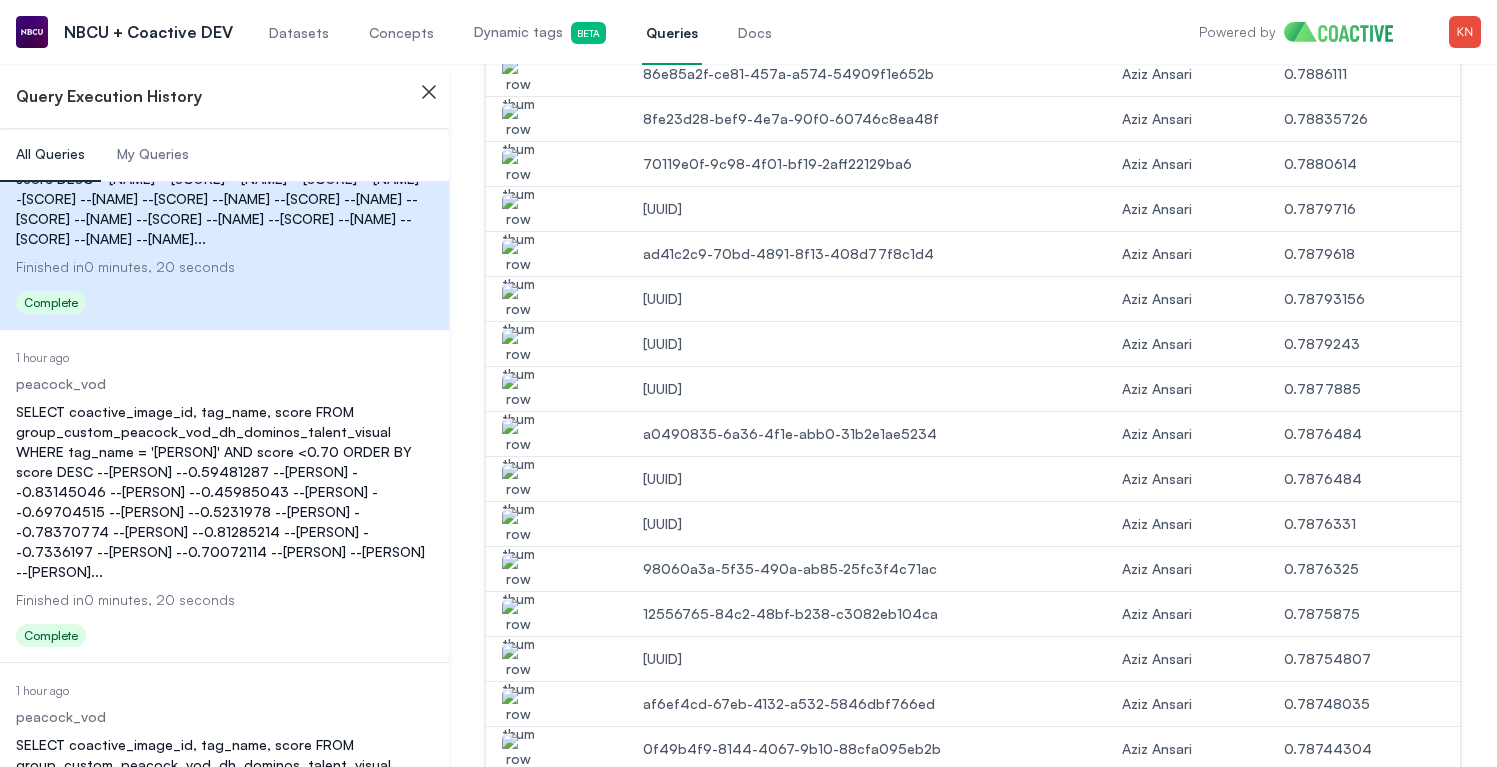 scroll, scrollTop: 1578, scrollLeft: 0, axis: vertical 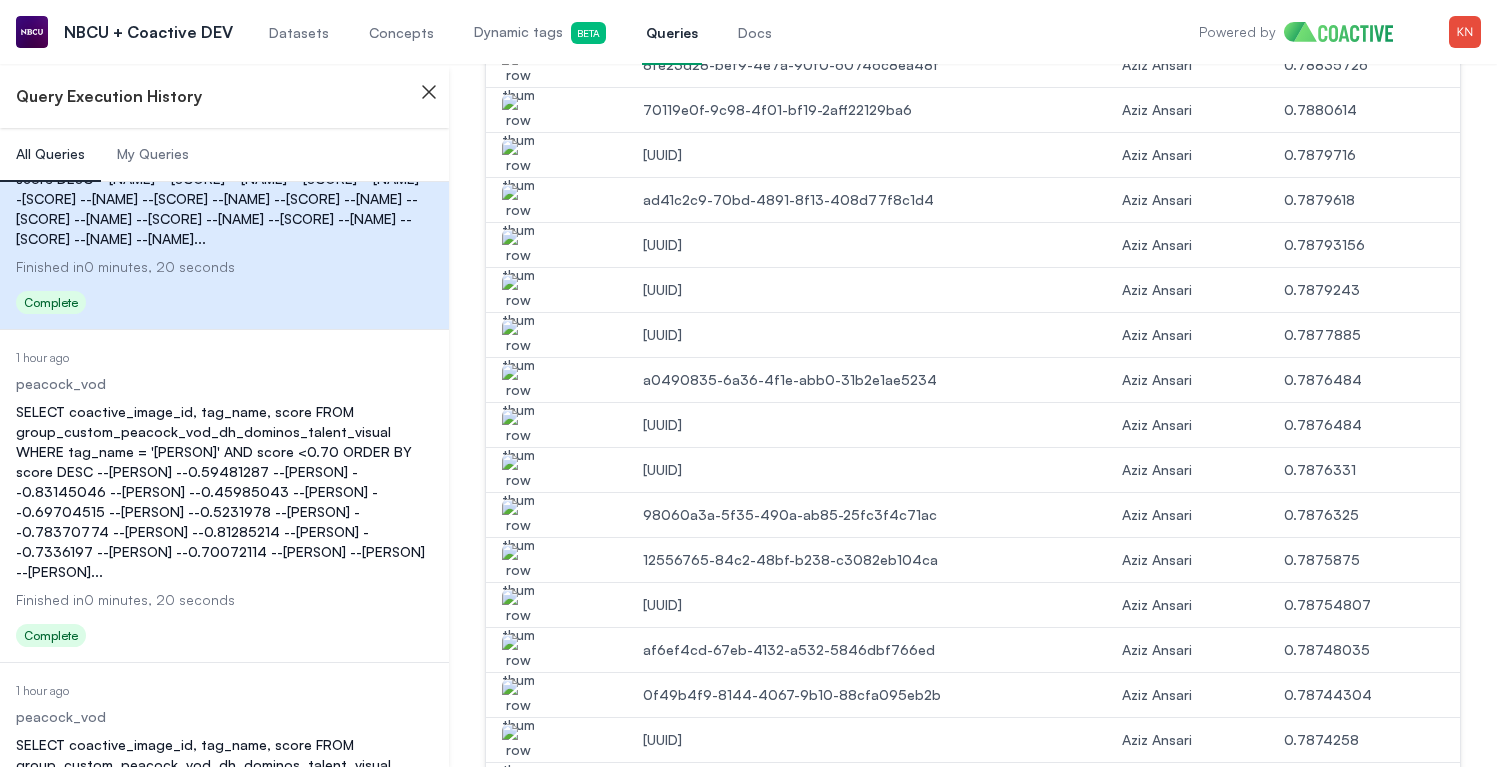 click at bounding box center (518, 527) 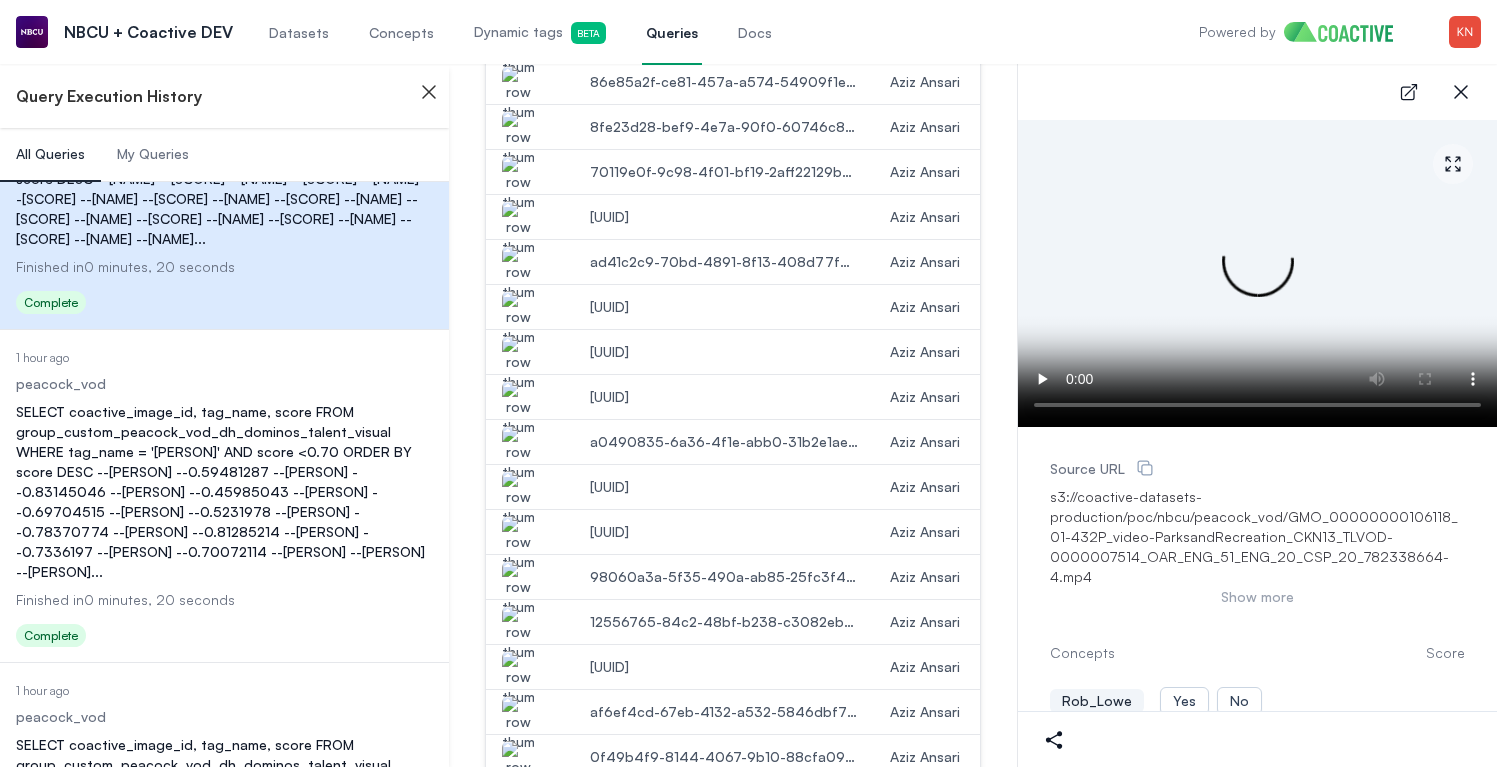 scroll, scrollTop: 1632, scrollLeft: 0, axis: vertical 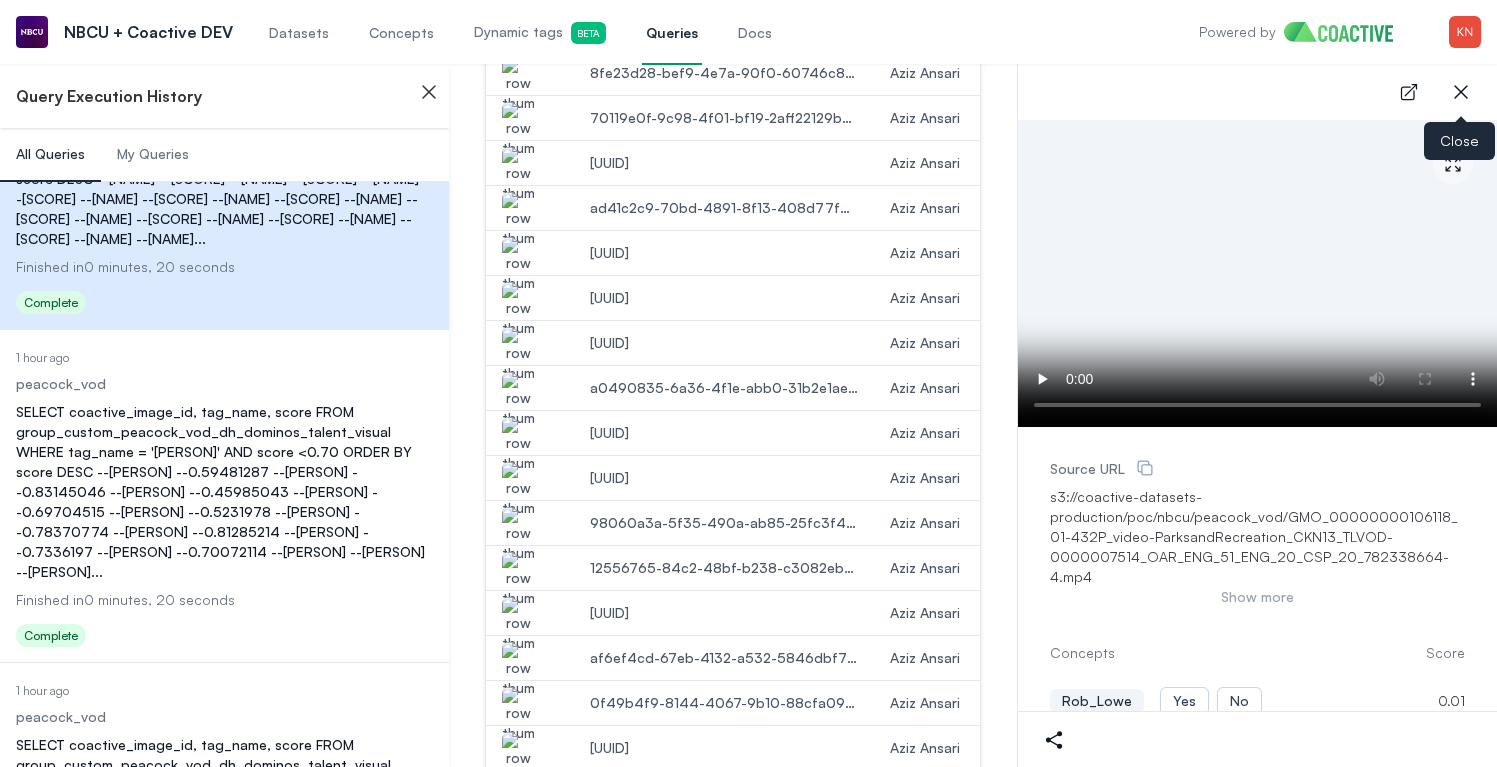 click on "close-sidebar" at bounding box center [1461, 92] 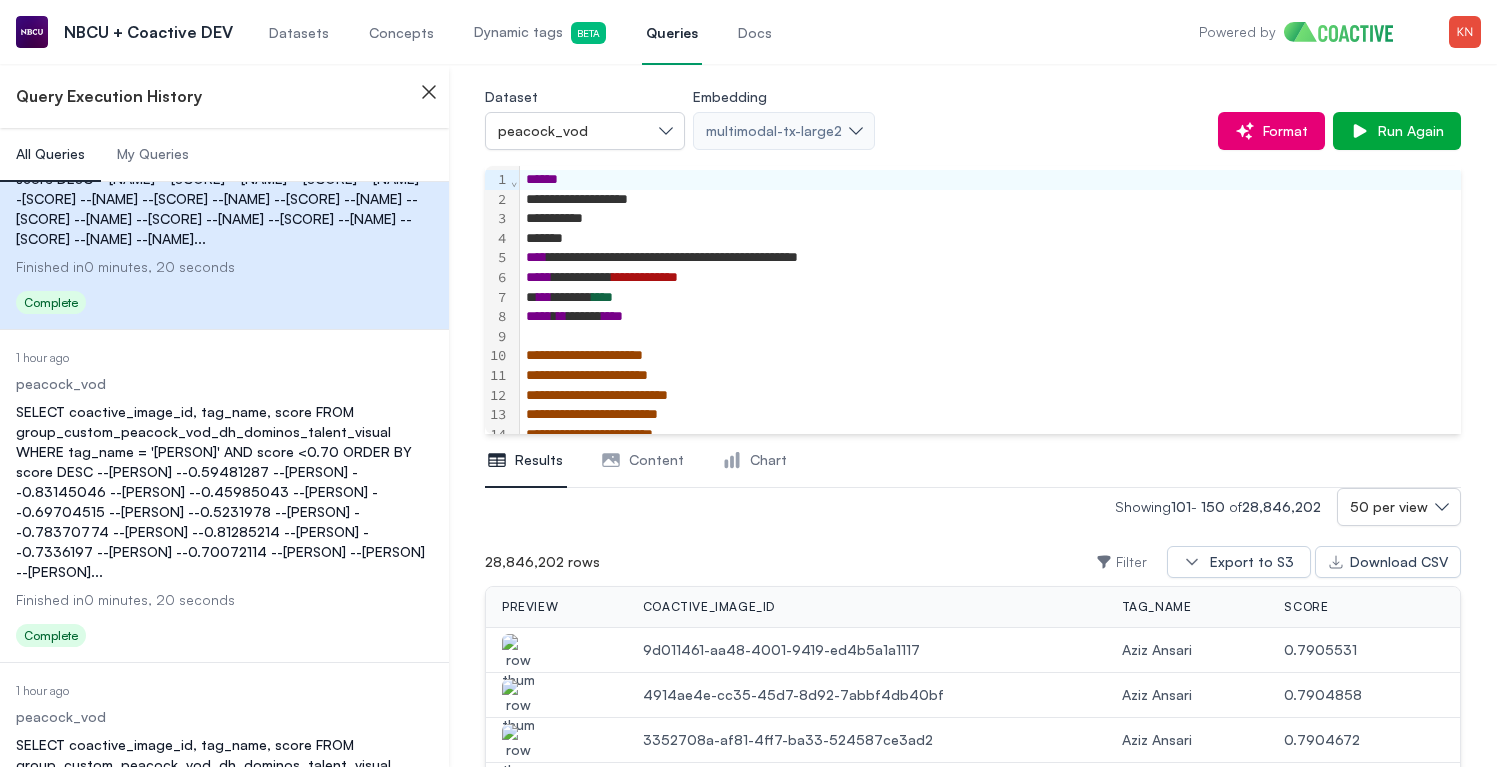 scroll, scrollTop: 0, scrollLeft: 0, axis: both 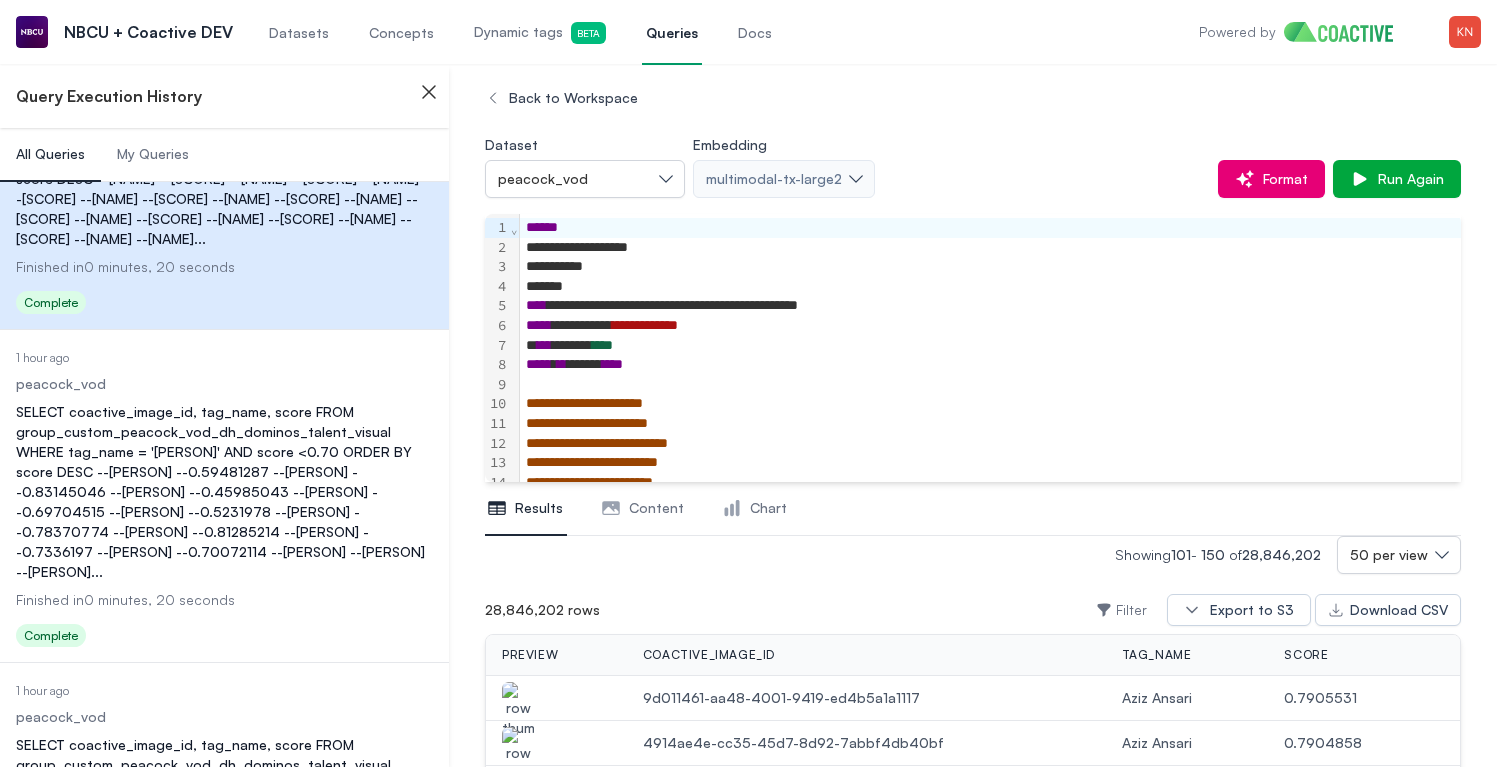click at bounding box center [990, 385] 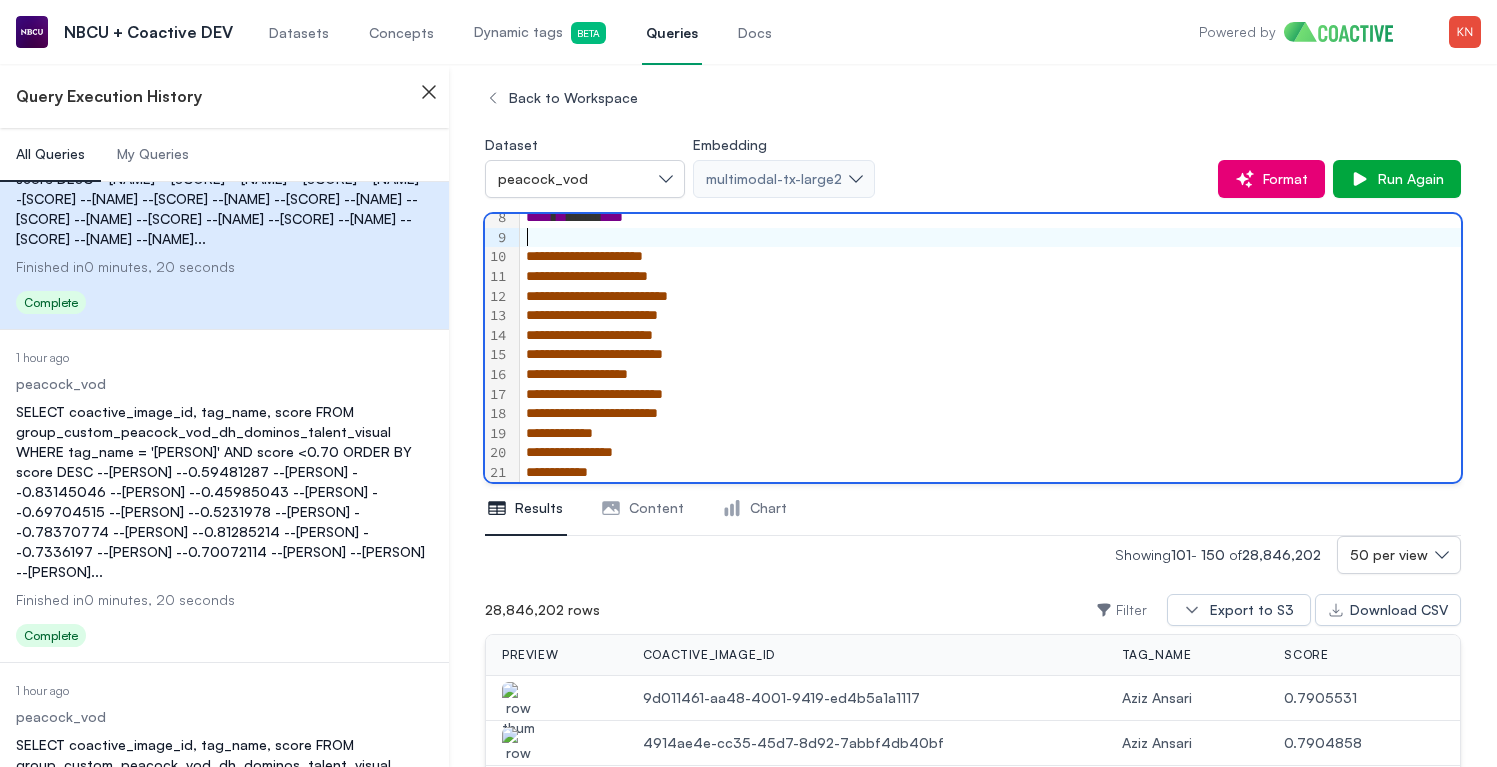 scroll, scrollTop: 171, scrollLeft: 0, axis: vertical 